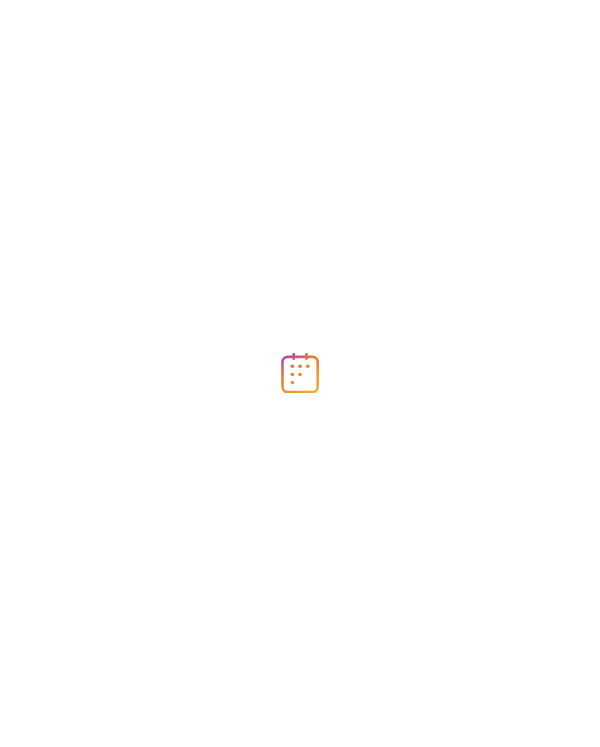 scroll, scrollTop: 0, scrollLeft: 0, axis: both 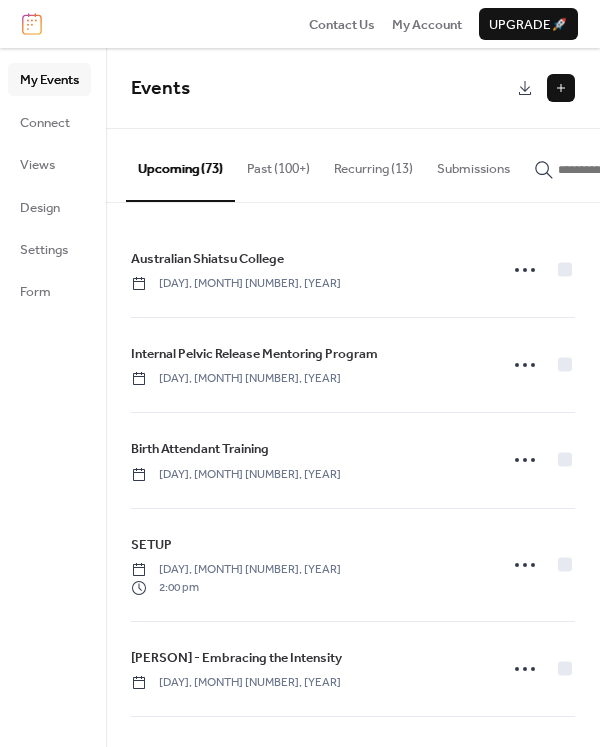 click 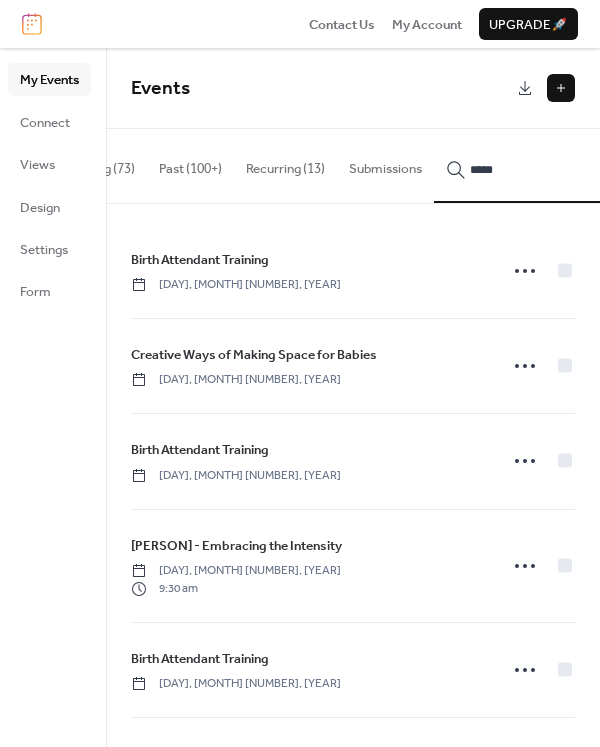 scroll, scrollTop: 0, scrollLeft: 93, axis: horizontal 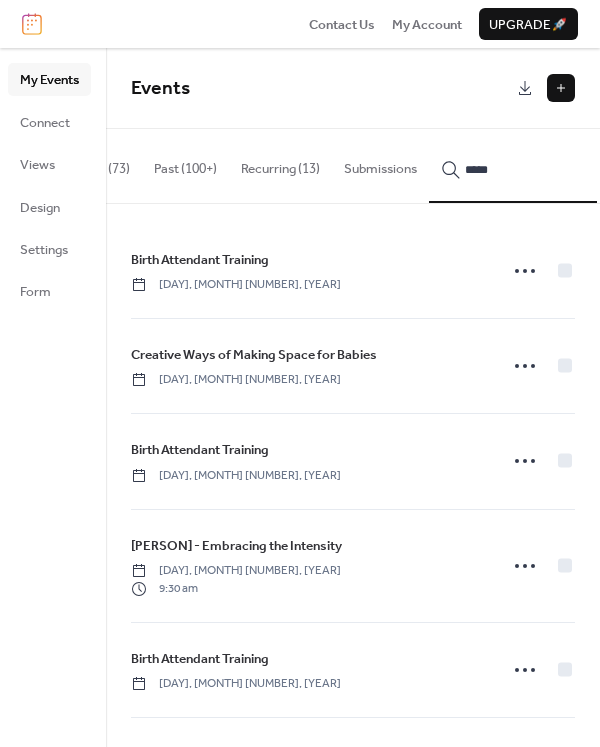type on "*****" 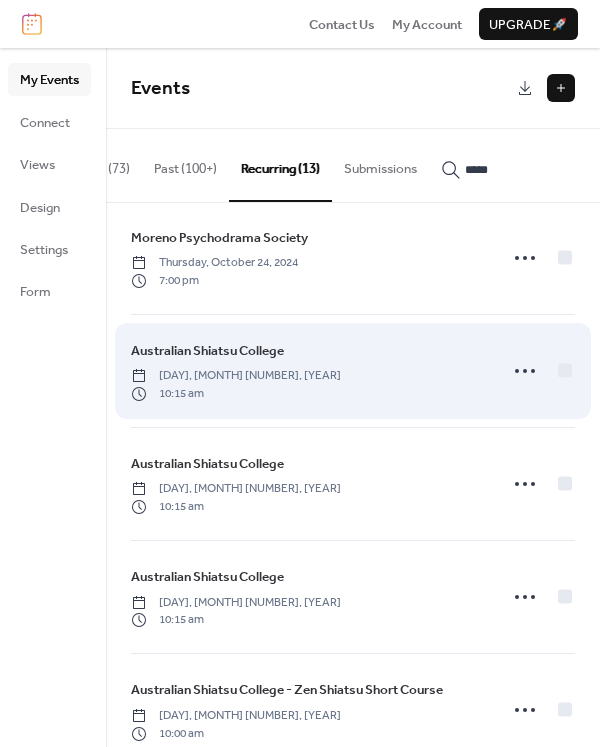 scroll, scrollTop: 925, scrollLeft: 0, axis: vertical 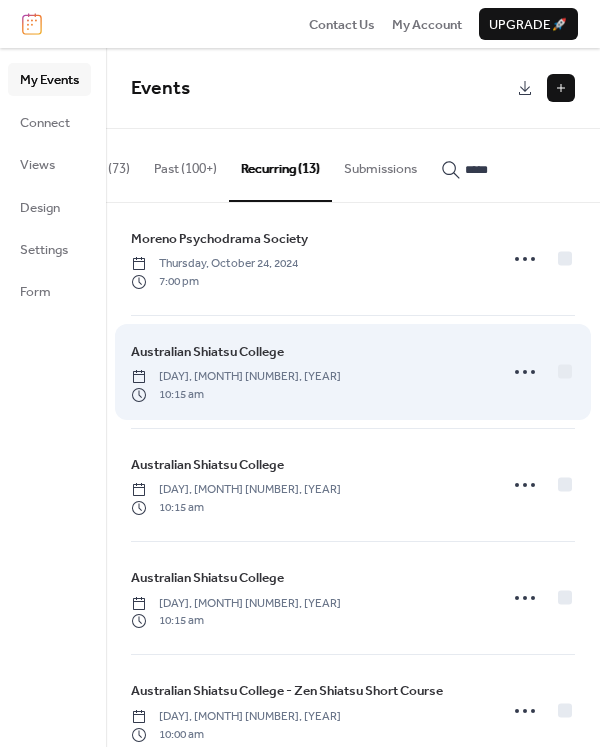 click on "Australian Shiatsu College" at bounding box center (207, 352) 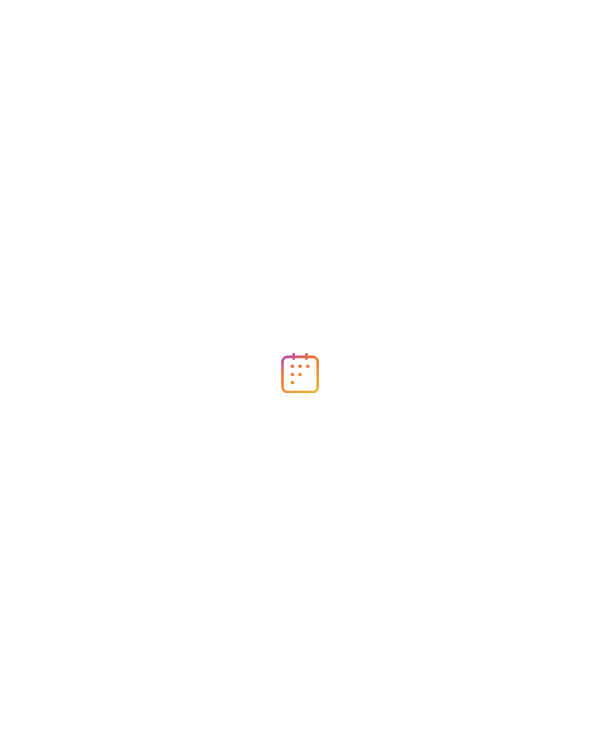 scroll, scrollTop: 0, scrollLeft: 0, axis: both 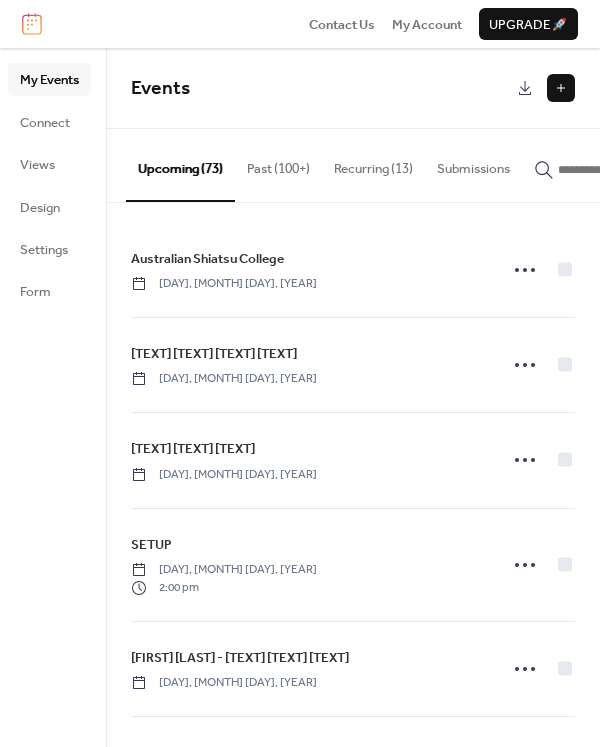 click at bounding box center [561, 88] 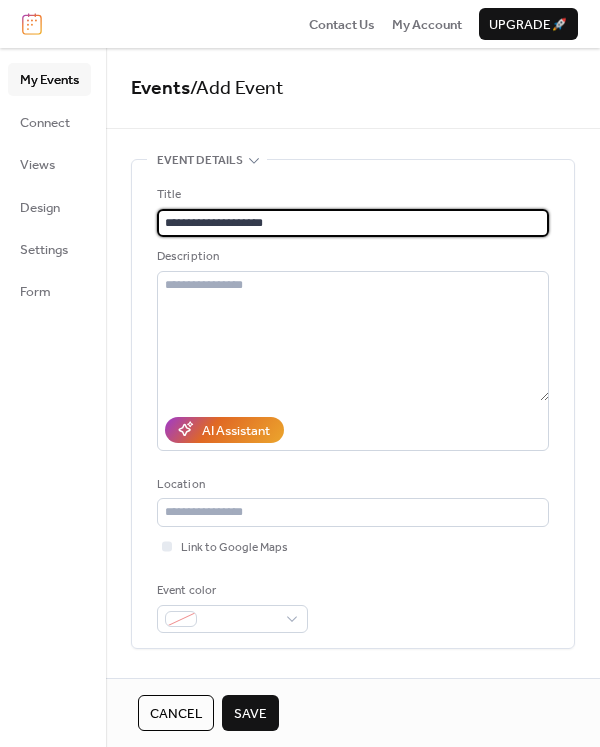 click on "**********" at bounding box center (353, 223) 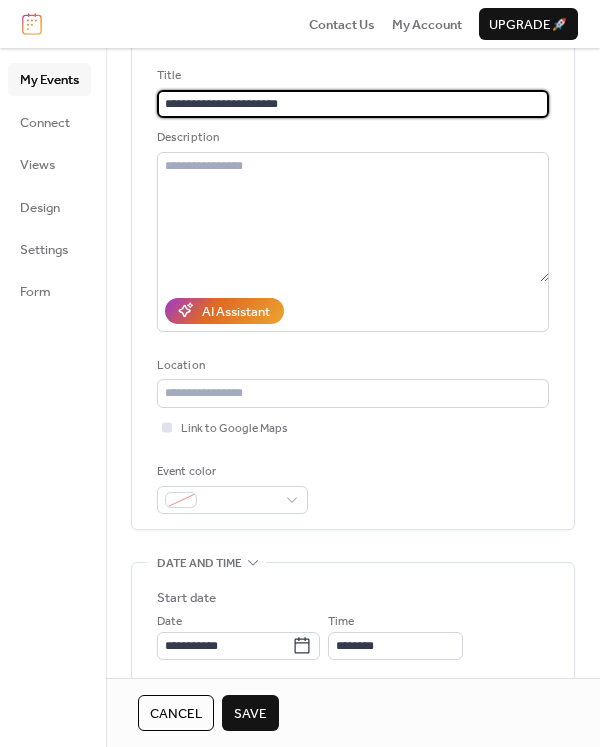 scroll, scrollTop: 134, scrollLeft: 0, axis: vertical 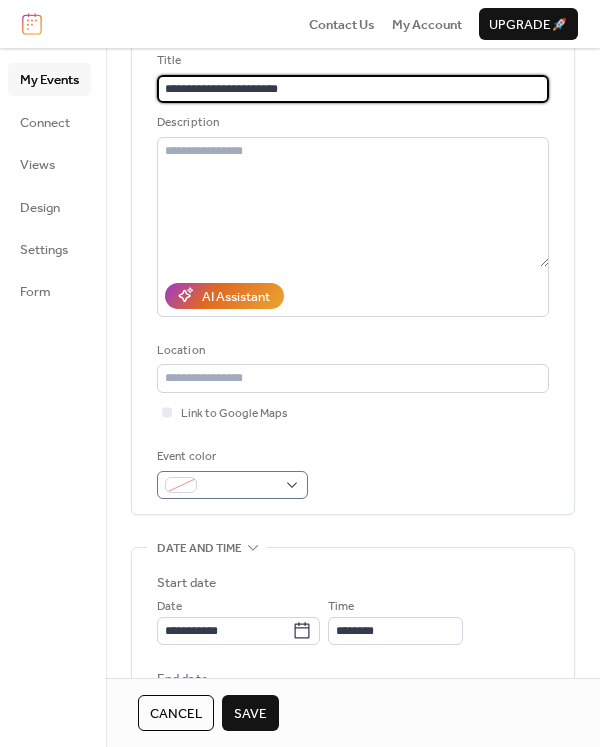 type on "**********" 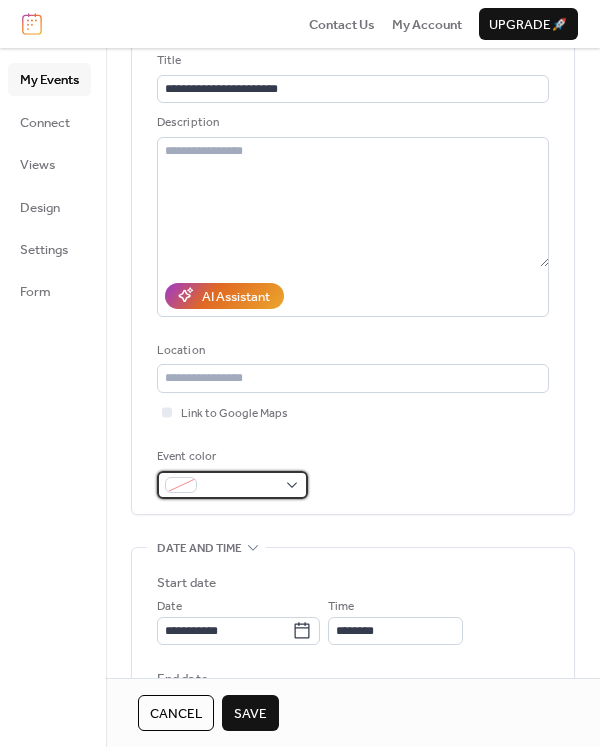 click at bounding box center [240, 486] 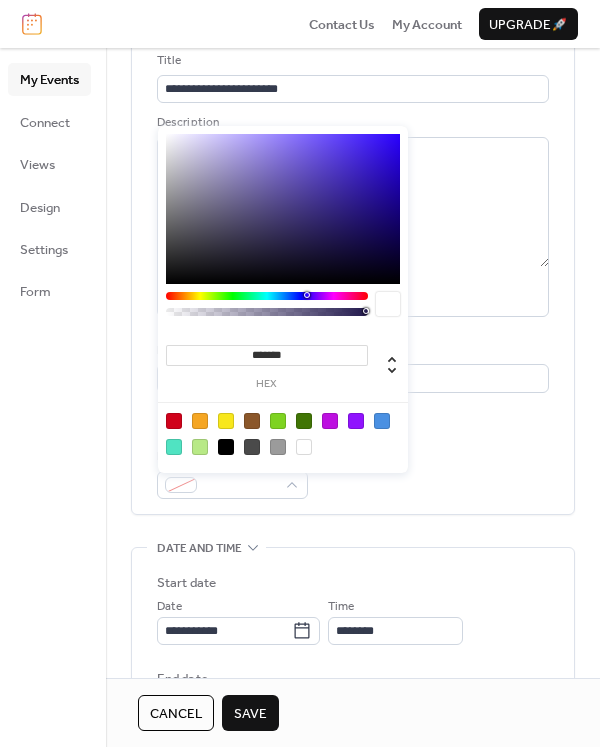 click at bounding box center (278, 447) 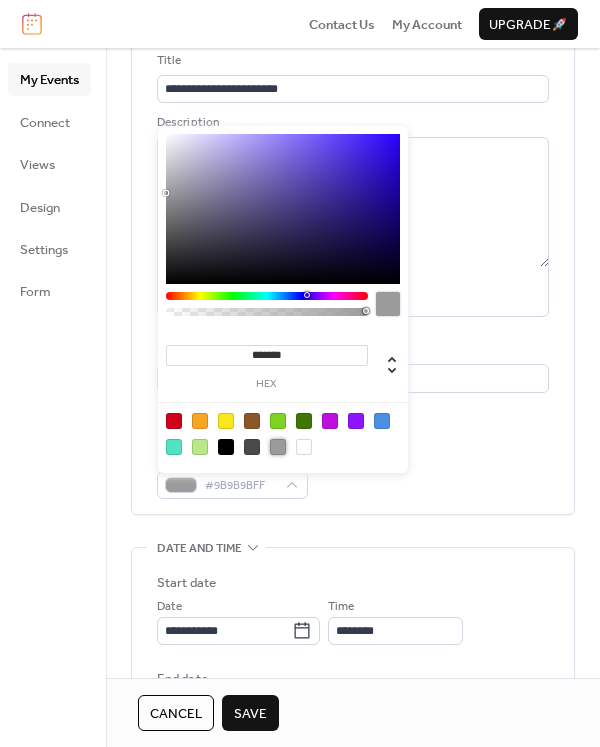 type on "***" 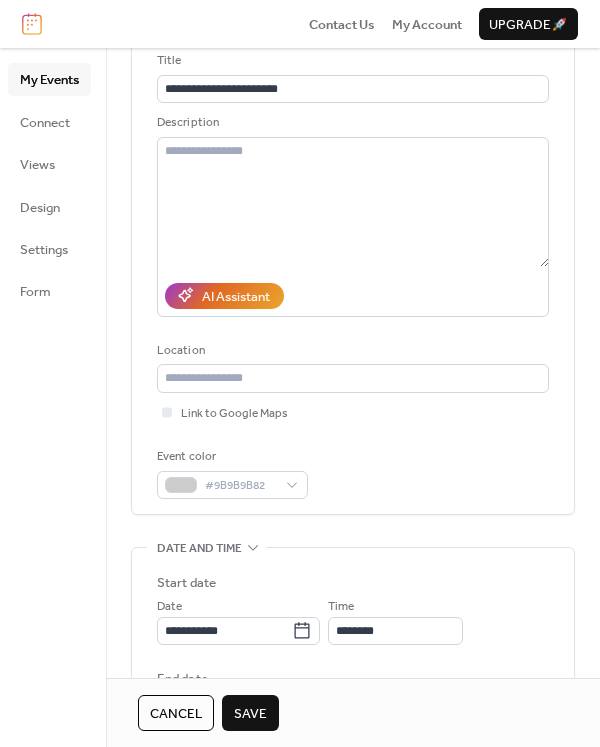 click on "Save" at bounding box center [250, 714] 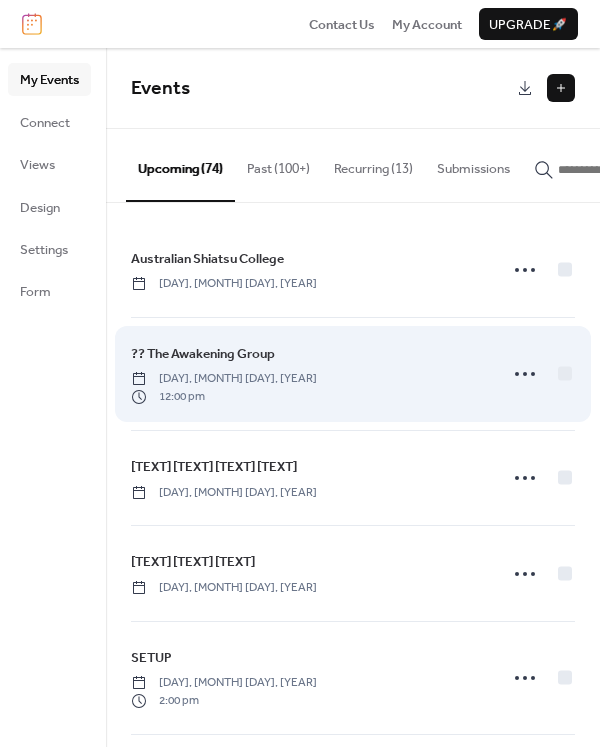 click on "[DAY], [MONTH] [DAY], [YEAR]" at bounding box center (224, 379) 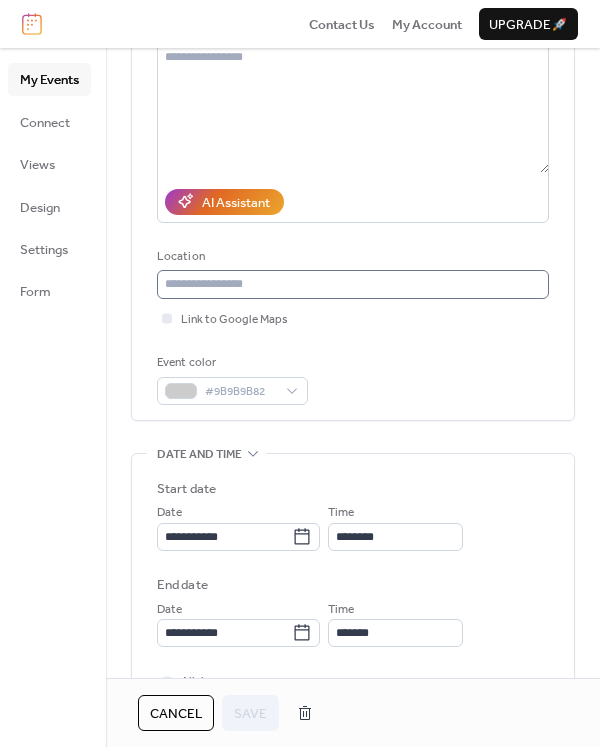 scroll, scrollTop: 234, scrollLeft: 0, axis: vertical 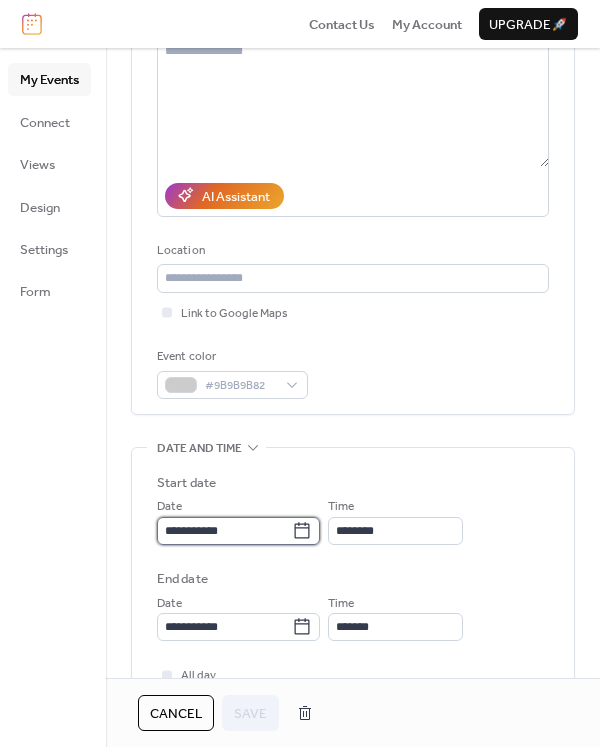 click on "**********" at bounding box center [224, 531] 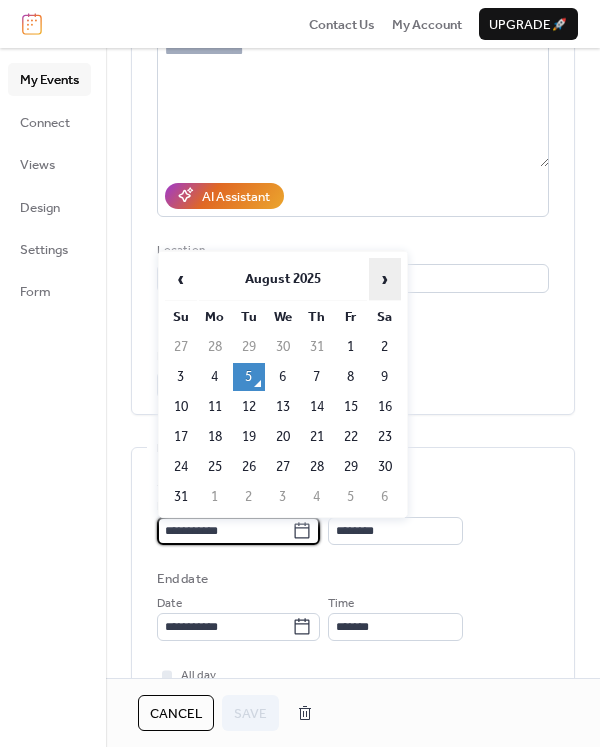 click on "›" at bounding box center (385, 279) 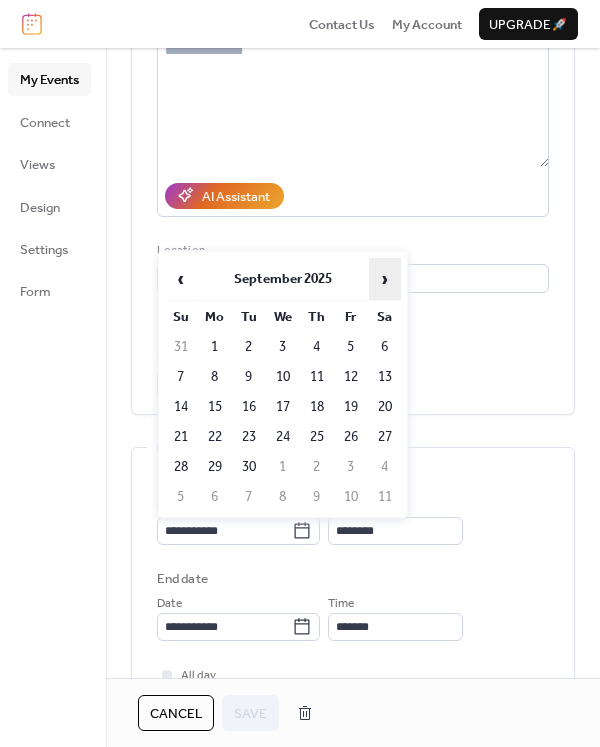 click on "›" at bounding box center [385, 279] 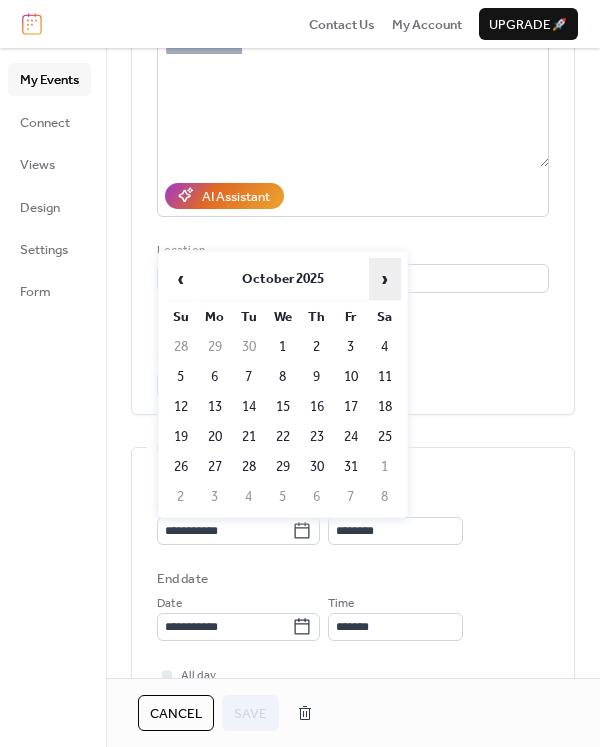 click on "›" at bounding box center (385, 279) 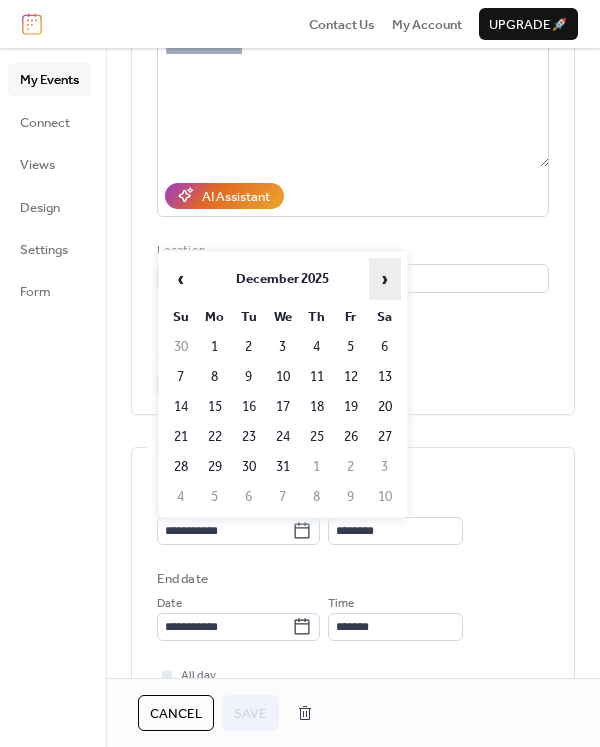 click on "›" at bounding box center [385, 279] 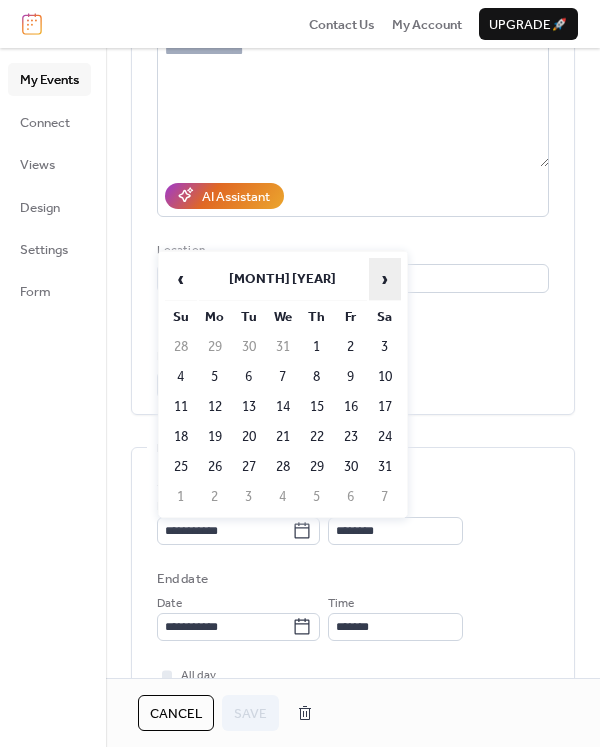 click on "›" at bounding box center (385, 279) 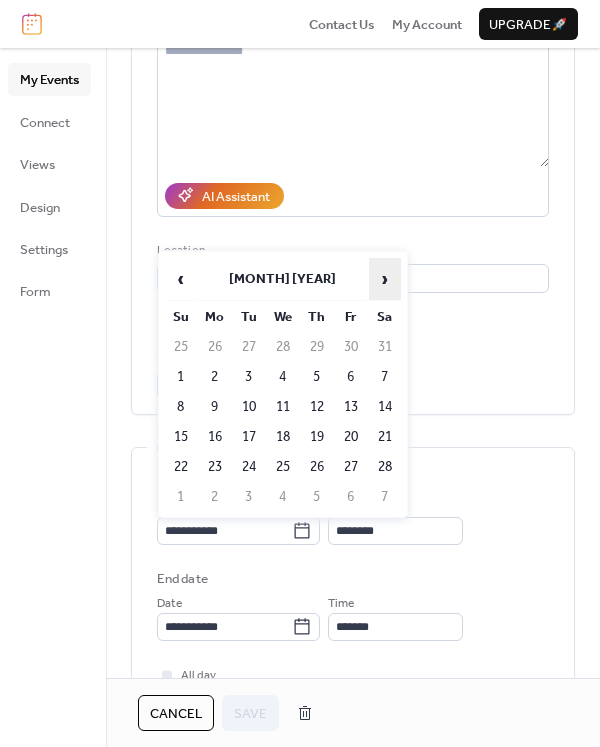 click on "›" at bounding box center [385, 279] 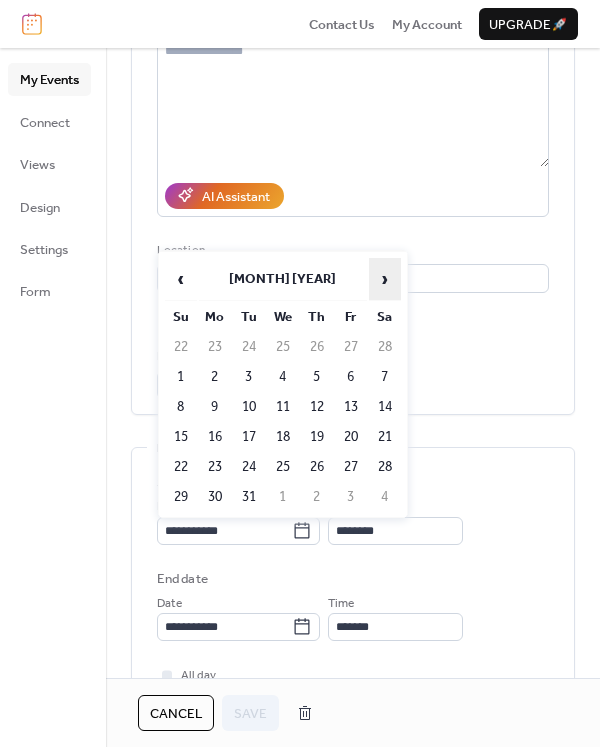 click on "›" at bounding box center (385, 279) 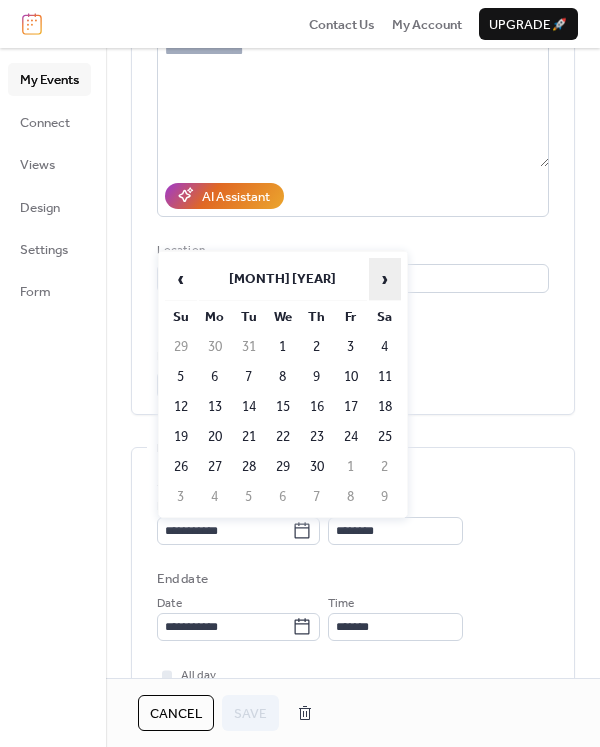 click on "›" at bounding box center [385, 279] 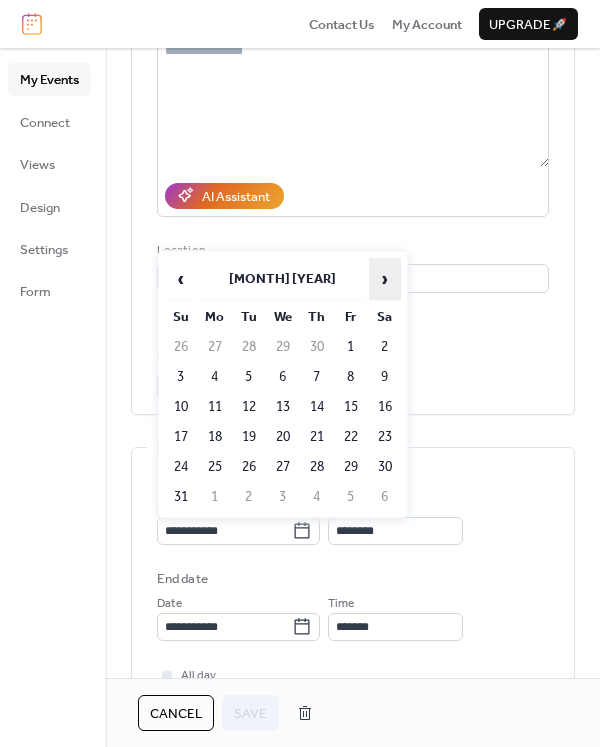 click on "›" at bounding box center [385, 279] 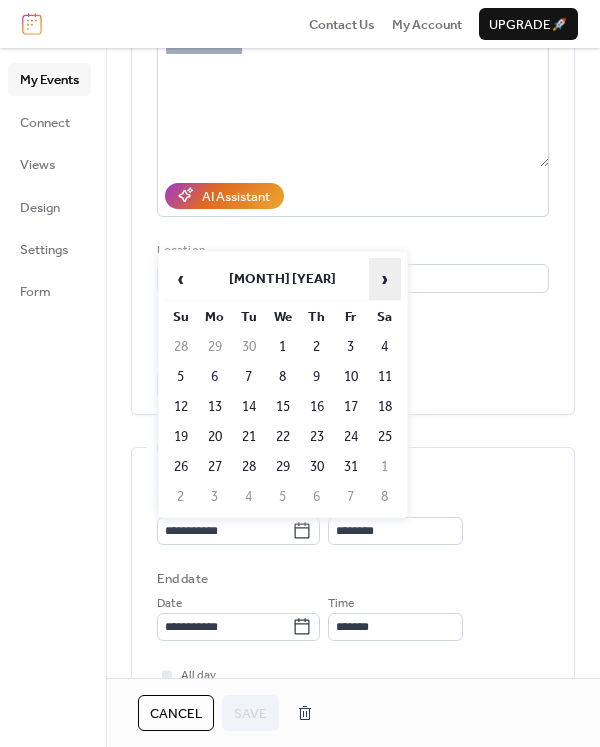 click on "›" at bounding box center [385, 279] 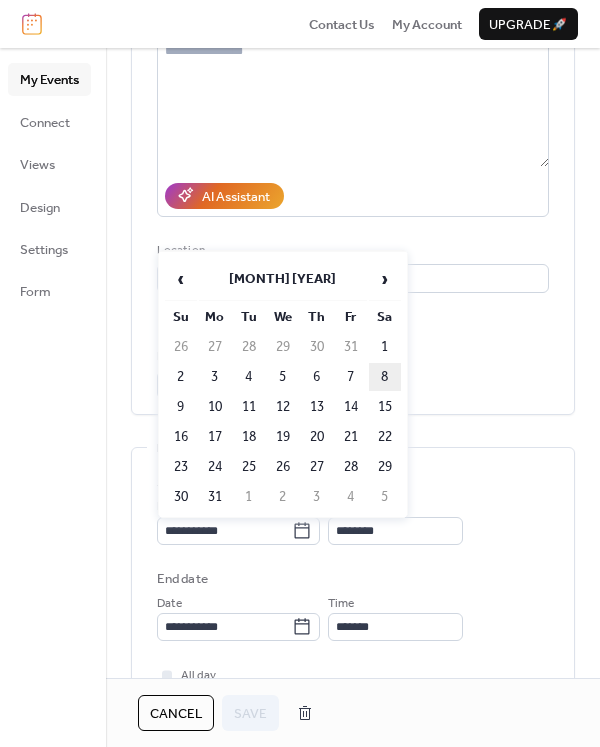 click on "8" at bounding box center (385, 377) 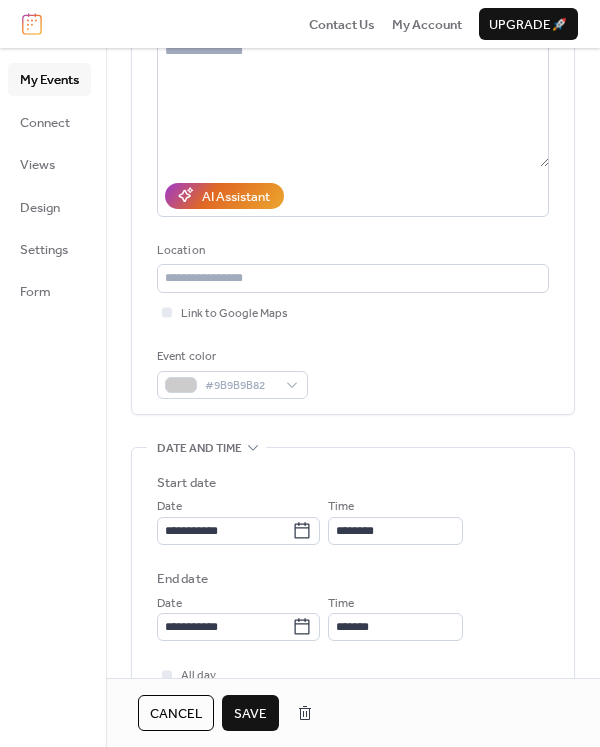 type on "**********" 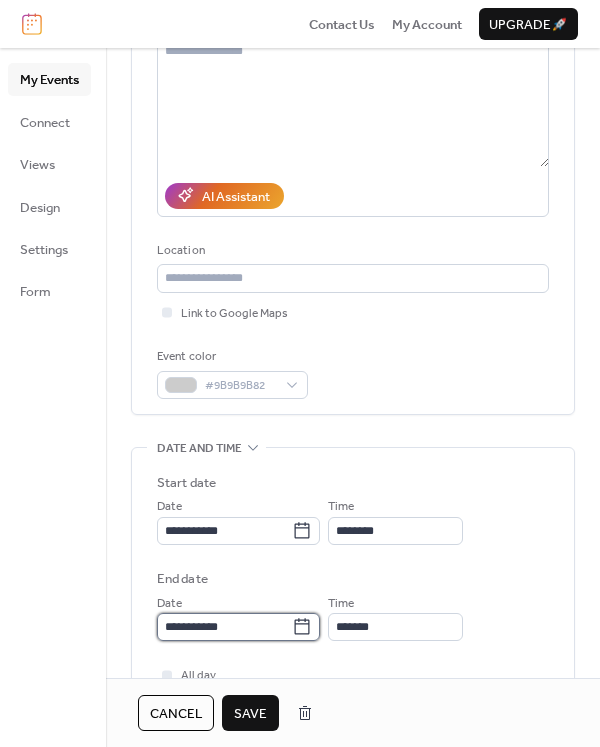 click on "**********" at bounding box center (224, 627) 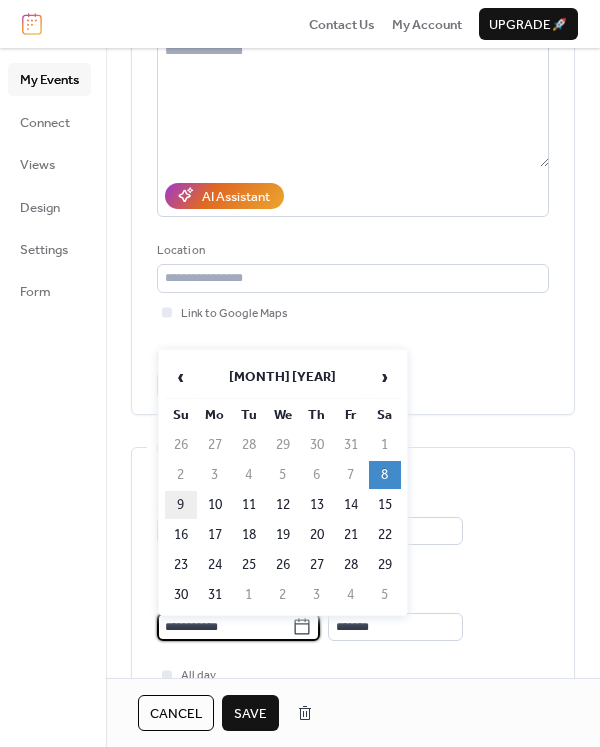click on "9" at bounding box center [181, 505] 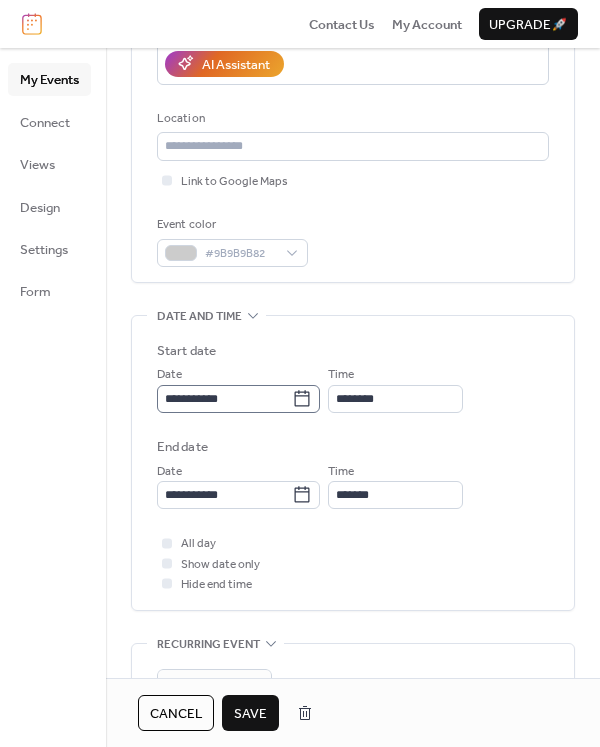 scroll, scrollTop: 386, scrollLeft: 0, axis: vertical 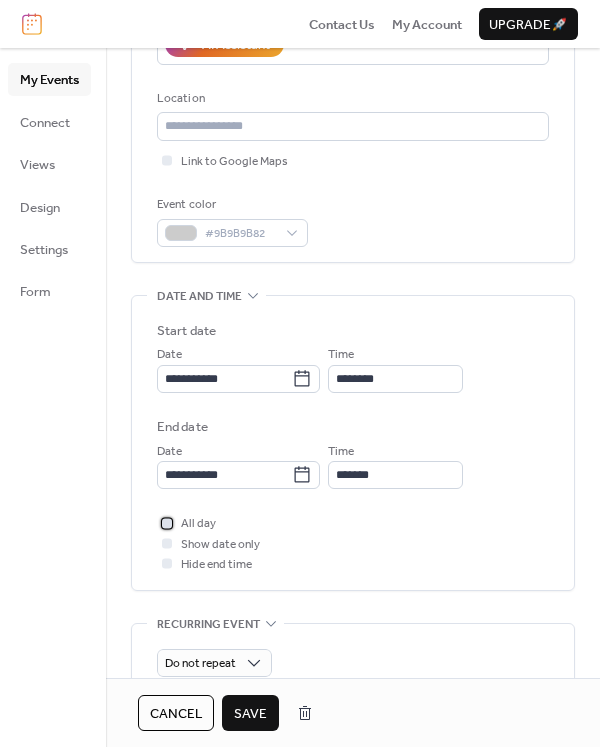 click at bounding box center [167, 523] 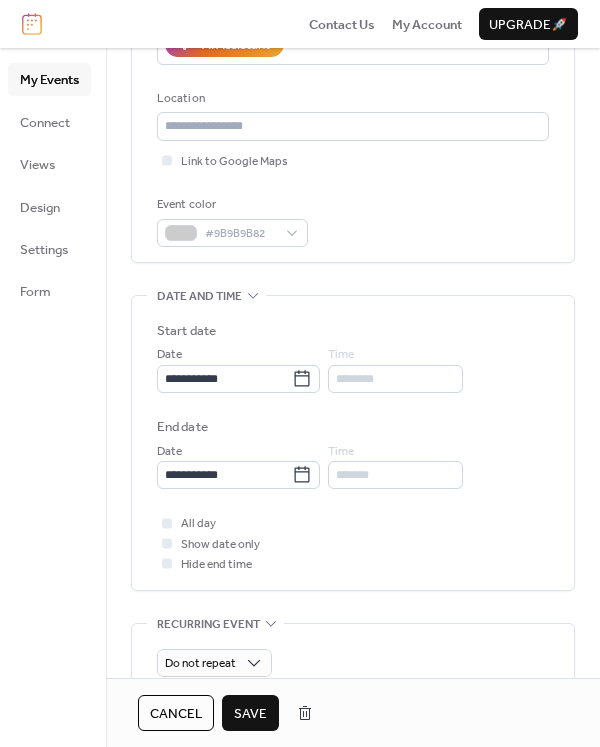 click on "Save" at bounding box center (250, 714) 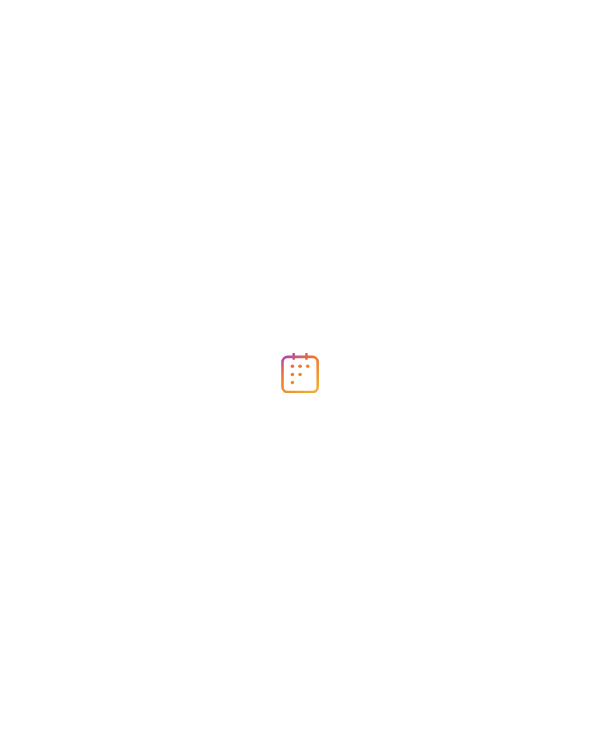 scroll, scrollTop: 0, scrollLeft: 0, axis: both 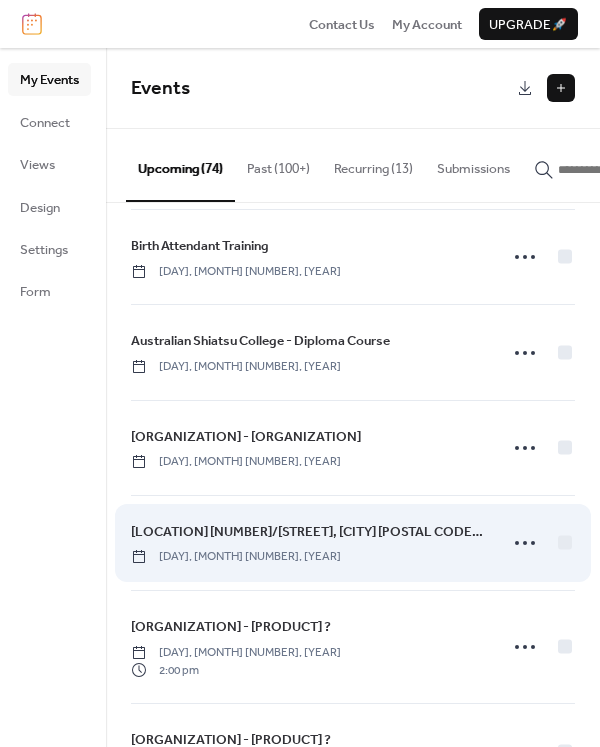 click on "[LOCATION] [NUMBER]/[STREET], [CITY] [POSTAL CODE], [COUNTRY]" at bounding box center (308, 532) 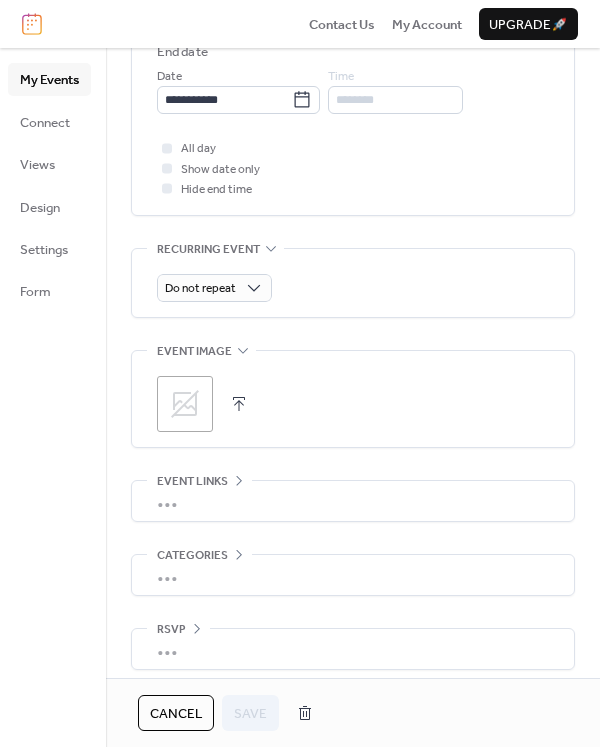 scroll, scrollTop: 762, scrollLeft: 0, axis: vertical 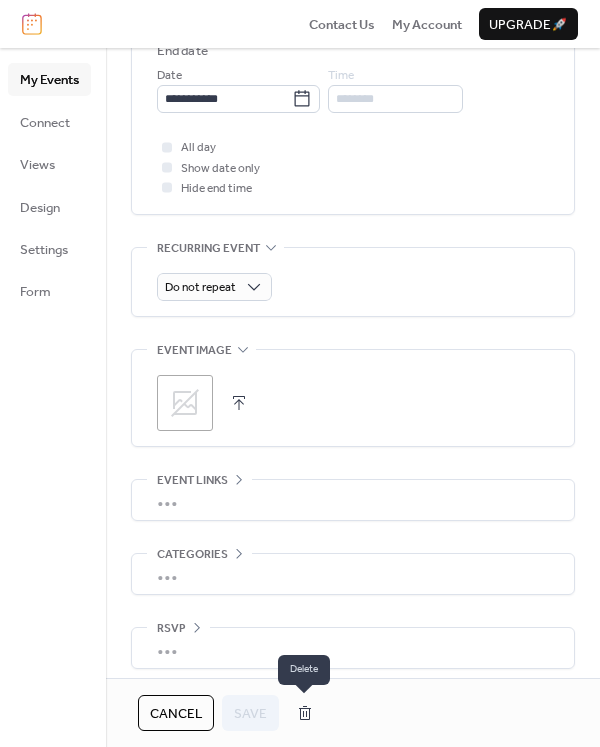 click at bounding box center (305, 713) 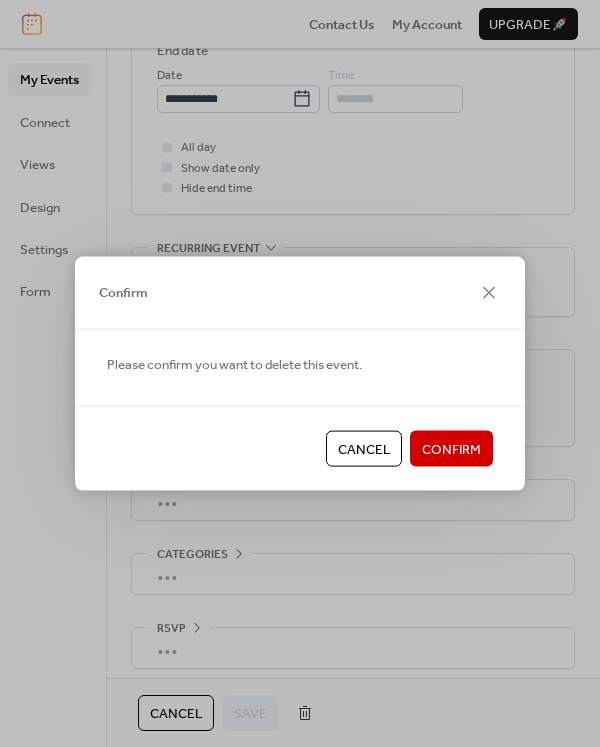 click on "Confirm" at bounding box center (451, 450) 